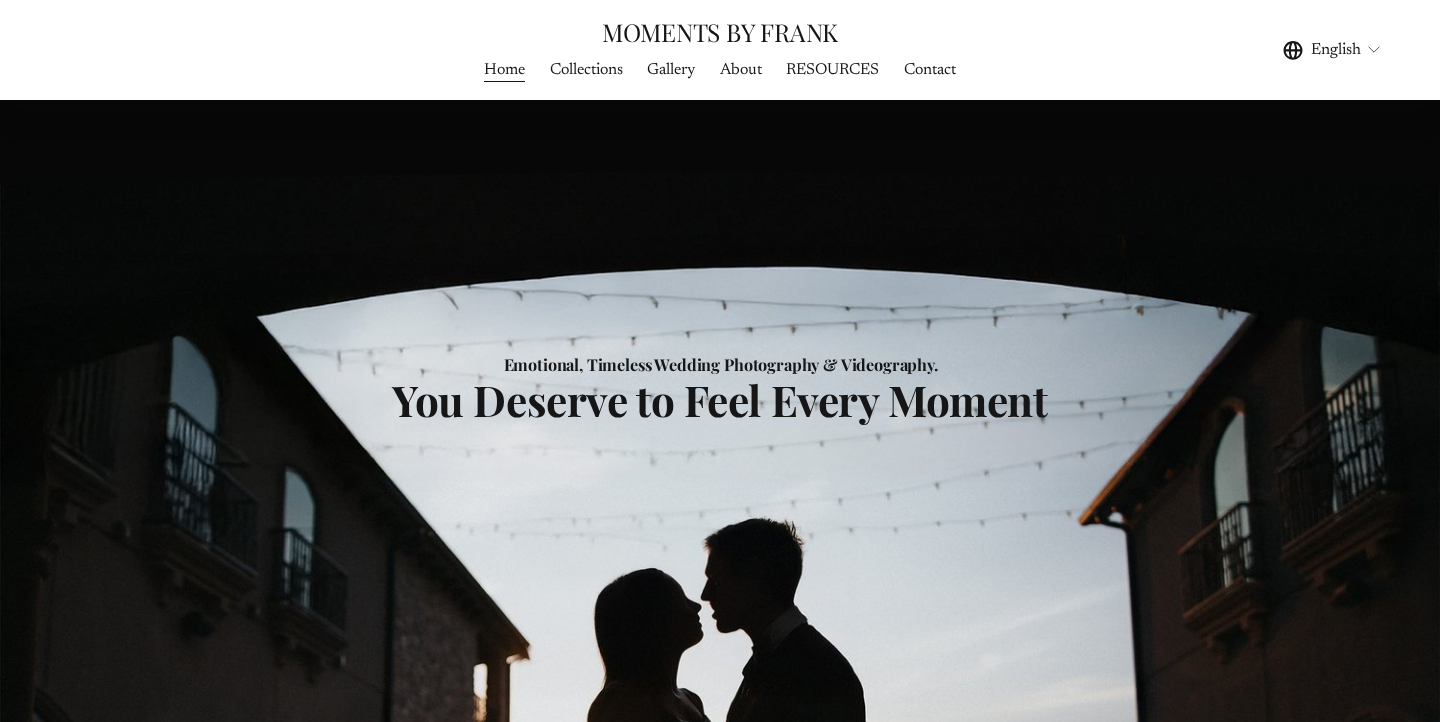 scroll, scrollTop: 0, scrollLeft: 0, axis: both 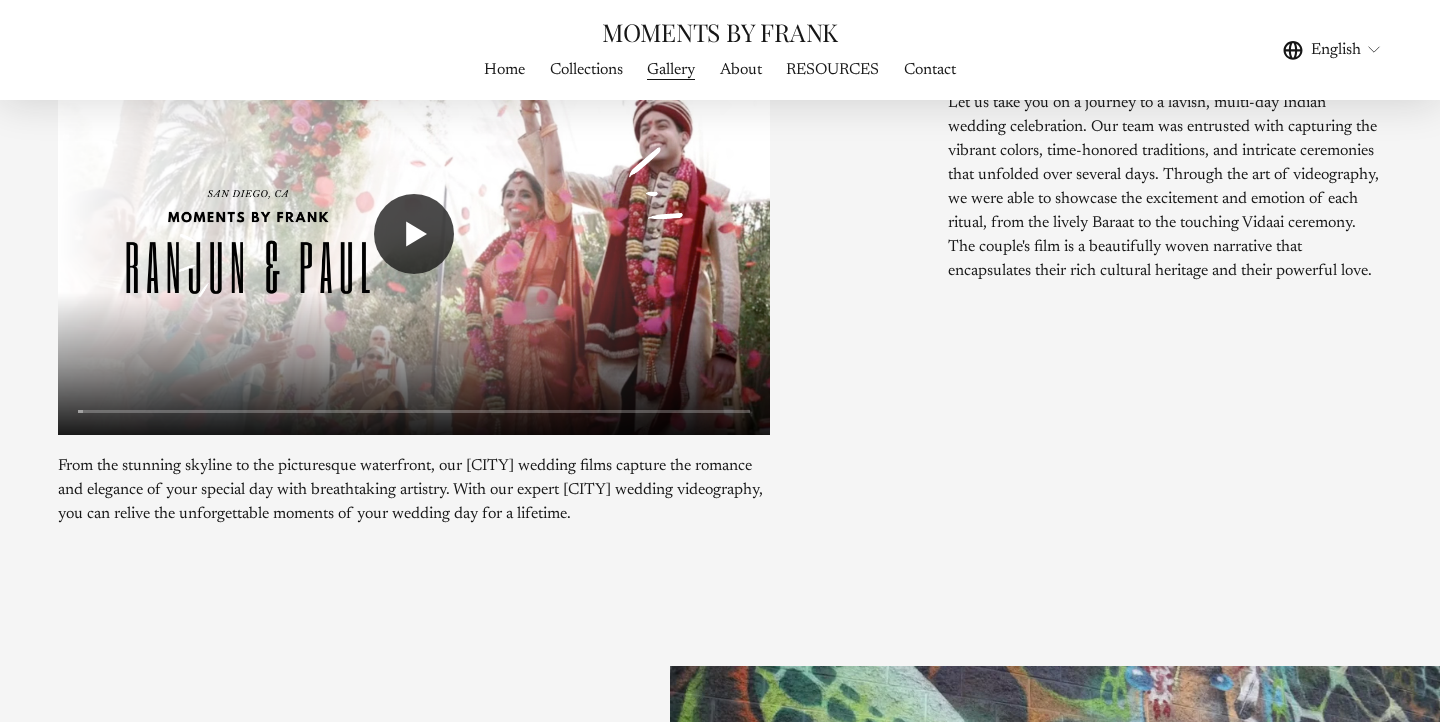 click on "Play" 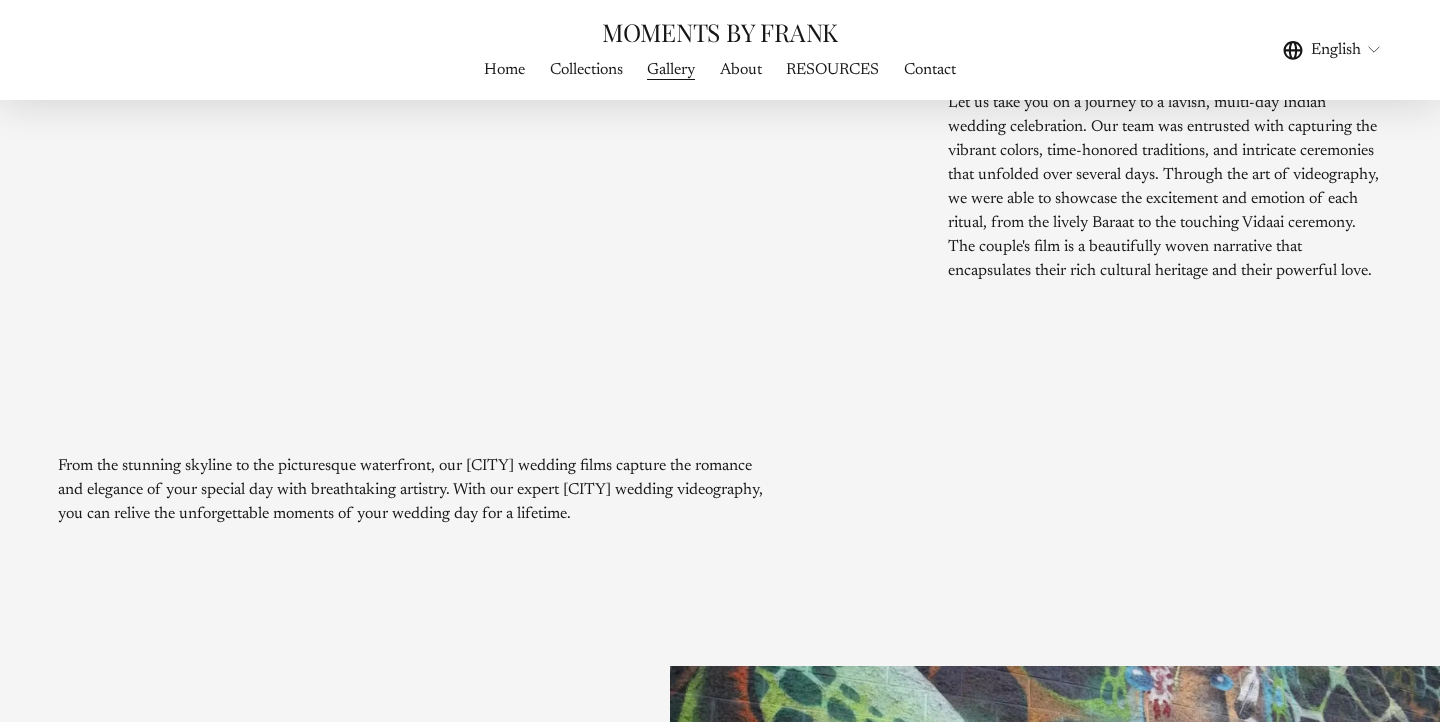 scroll, scrollTop: 2802, scrollLeft: 0, axis: vertical 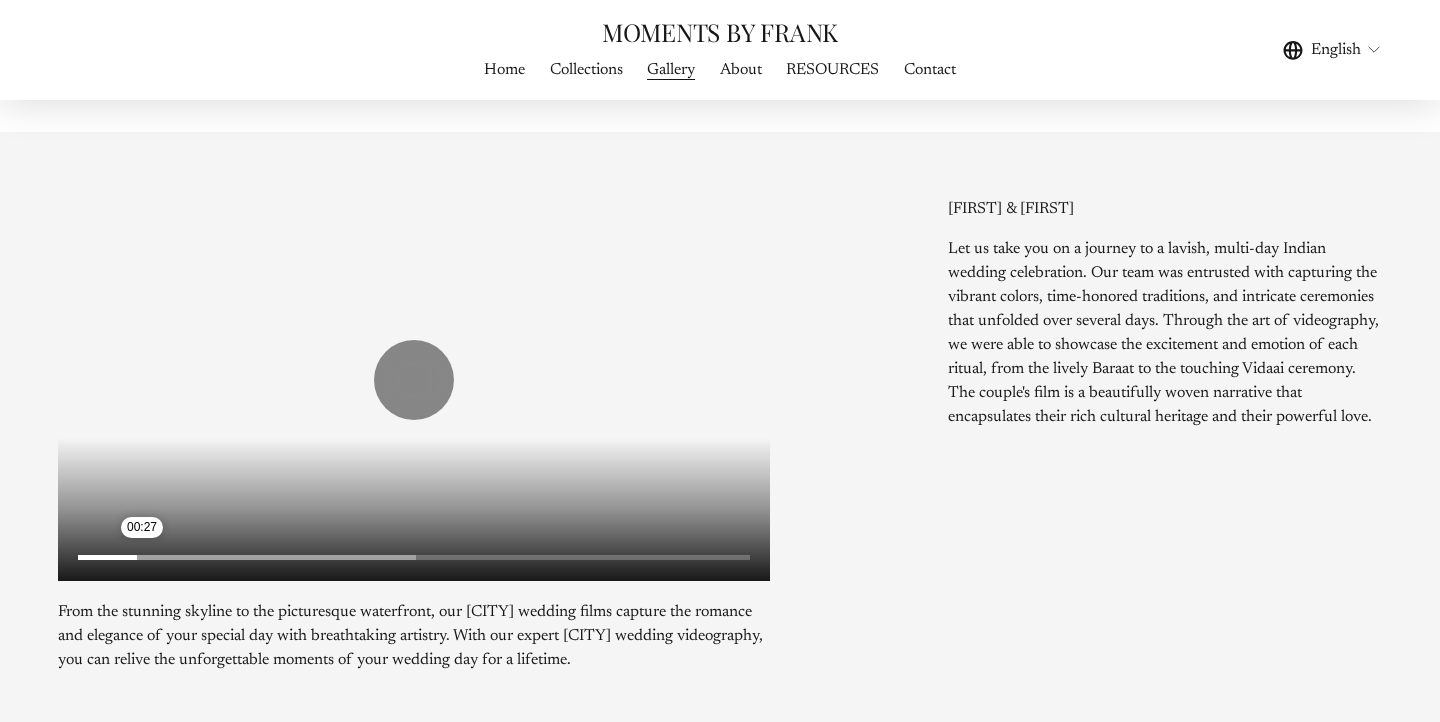 click 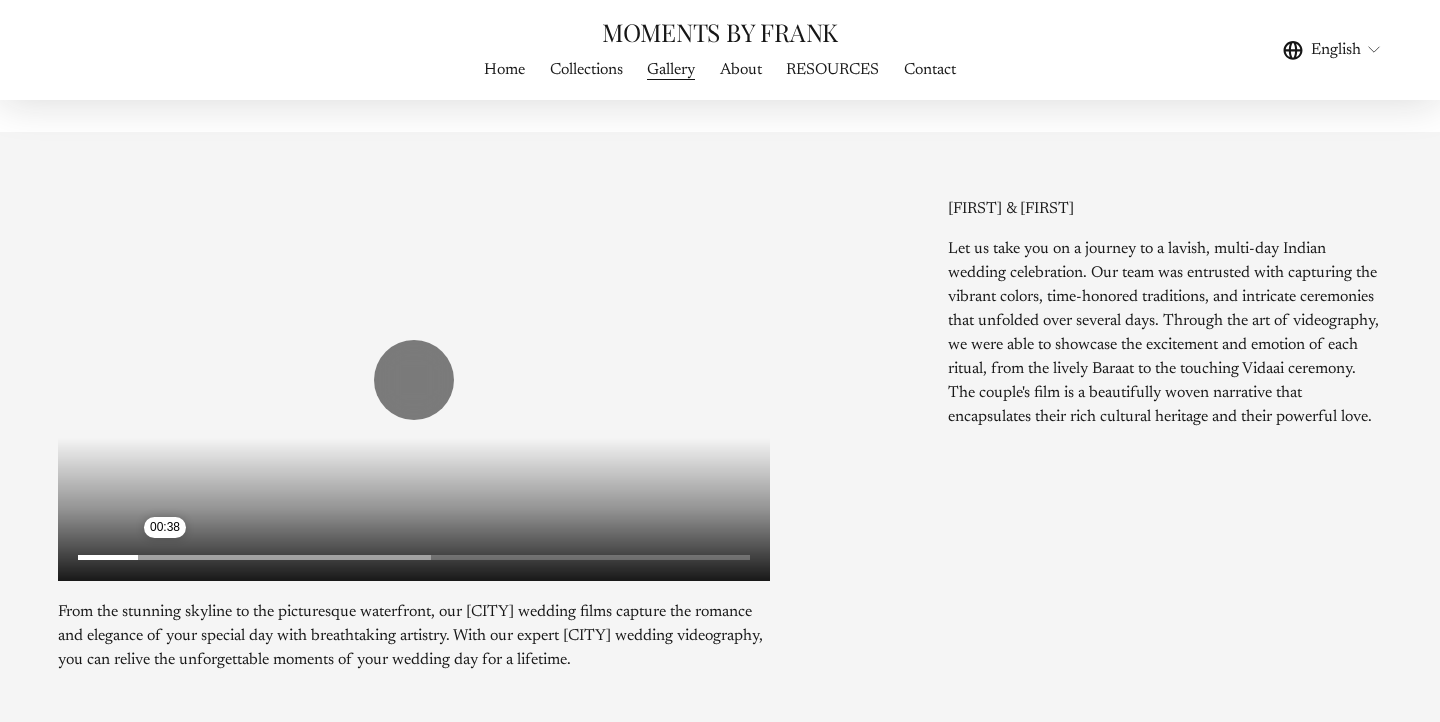 click 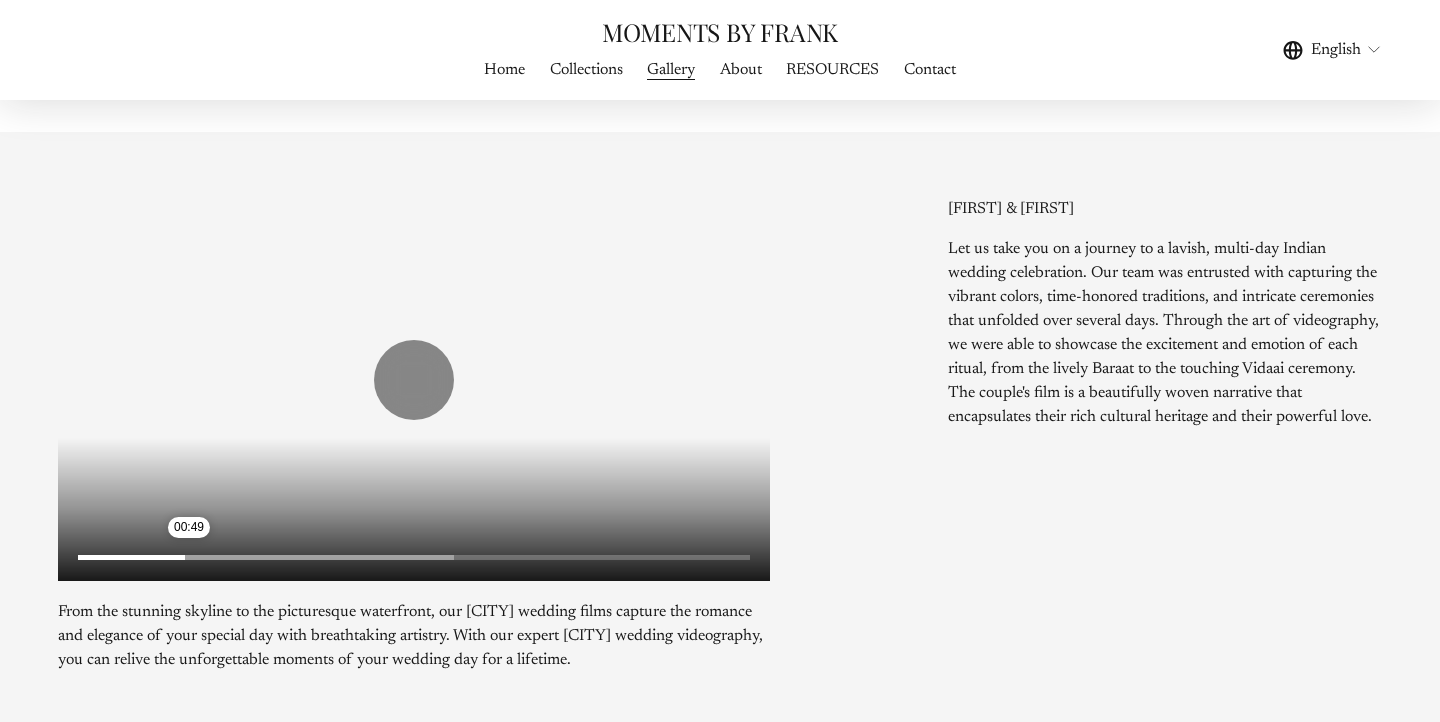 click 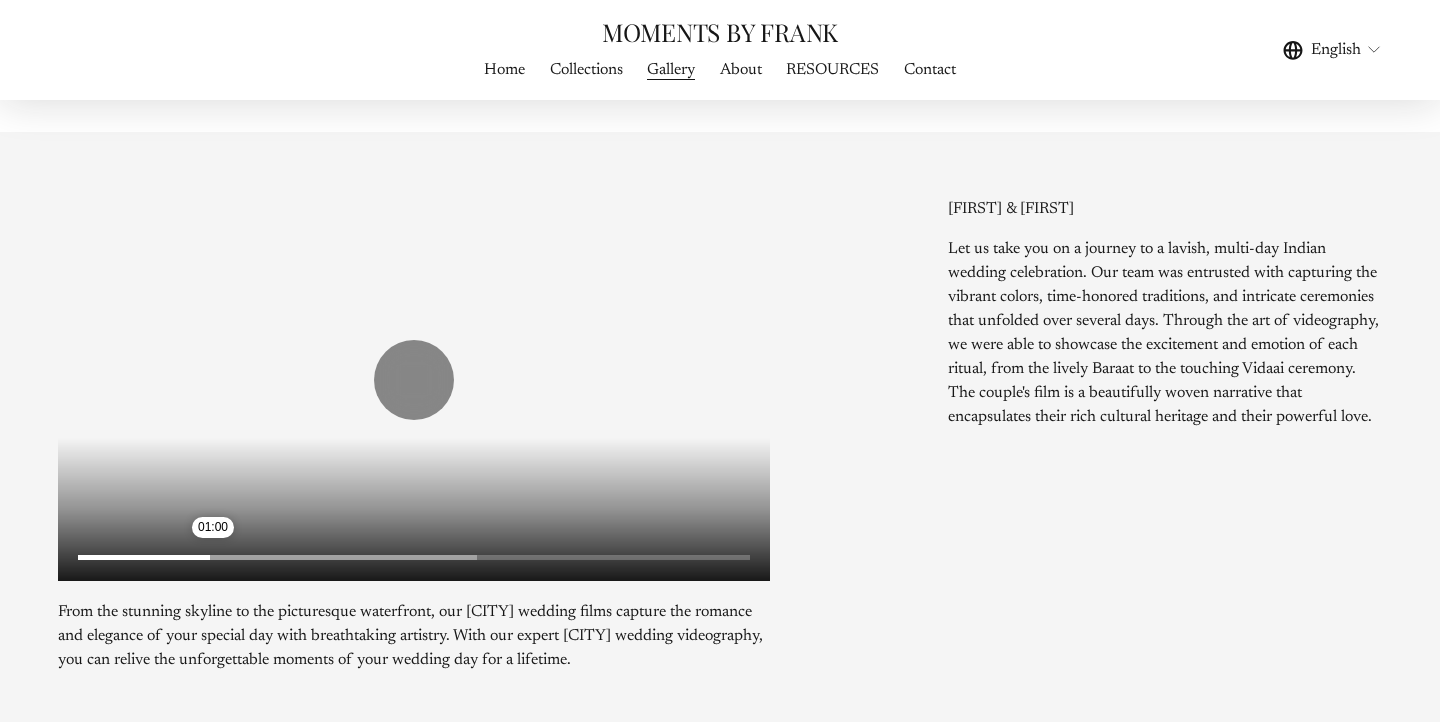 click 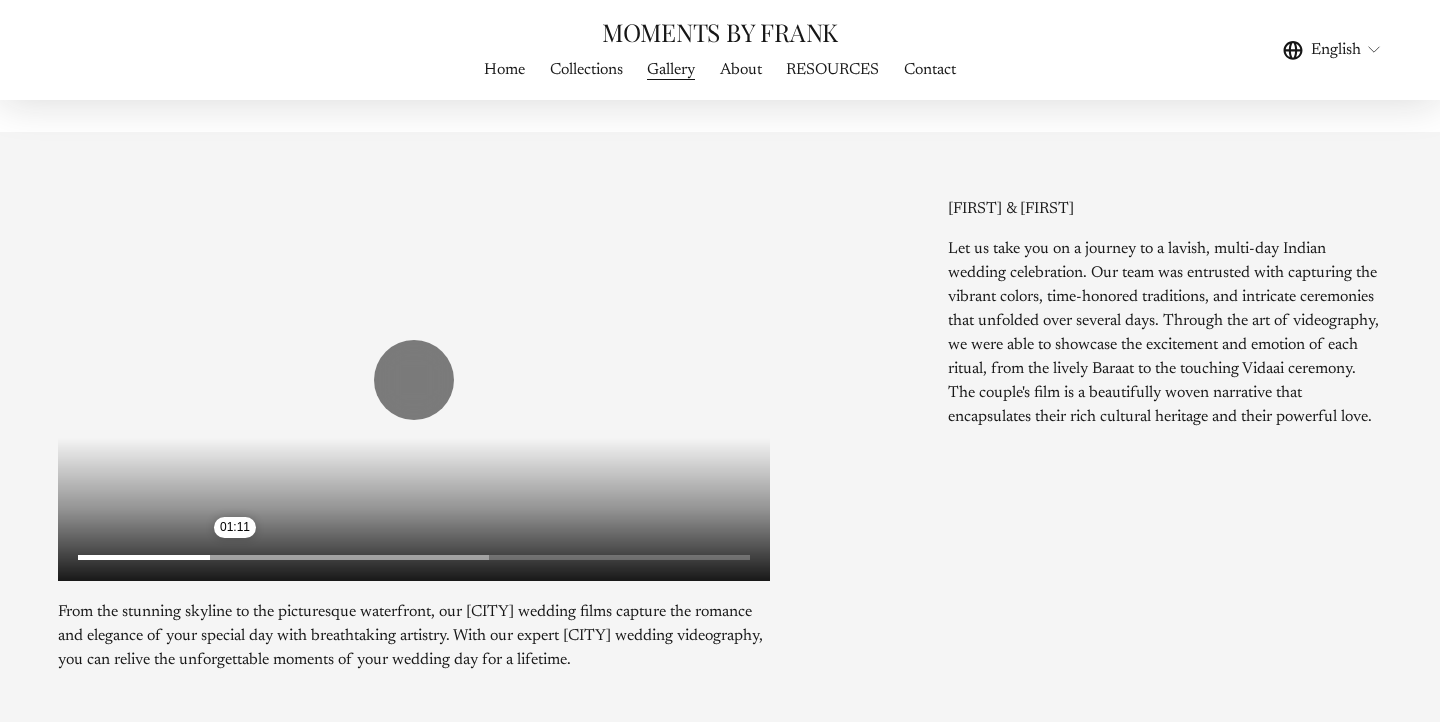click 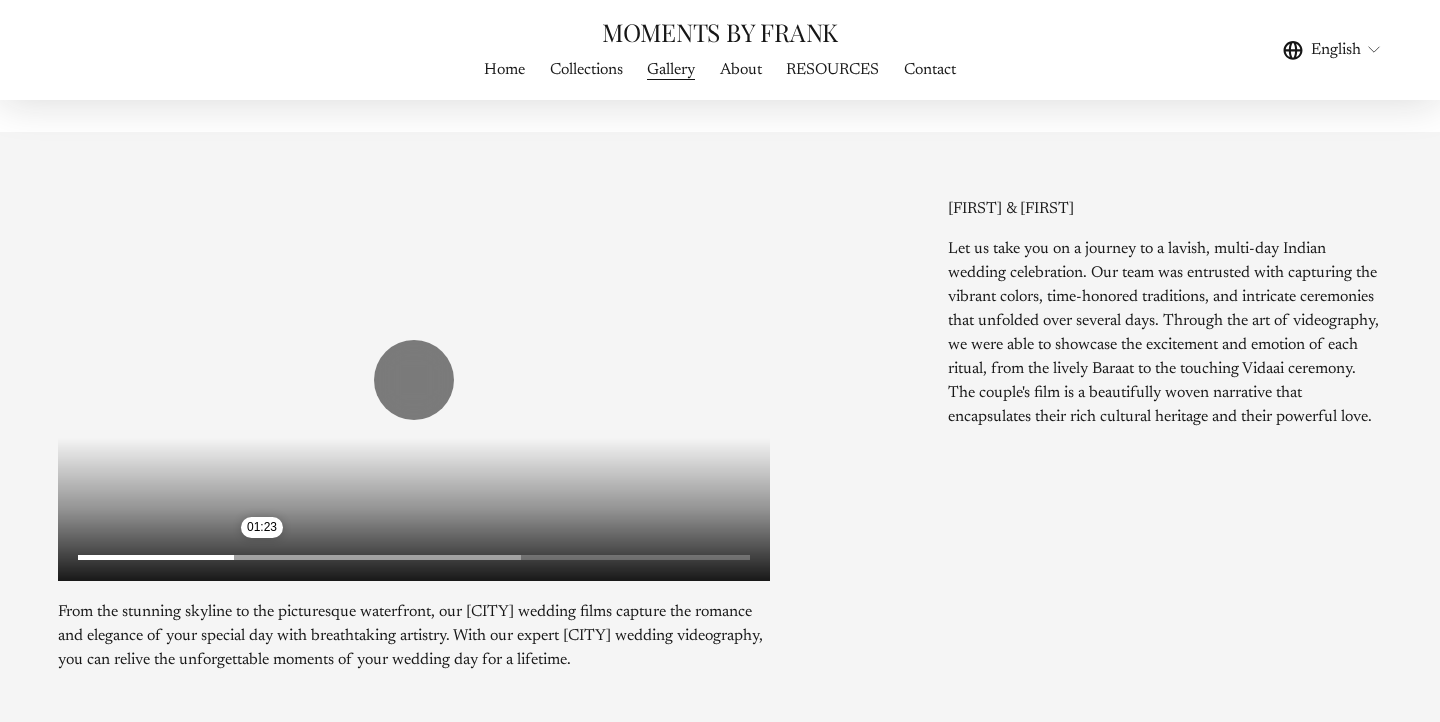 click 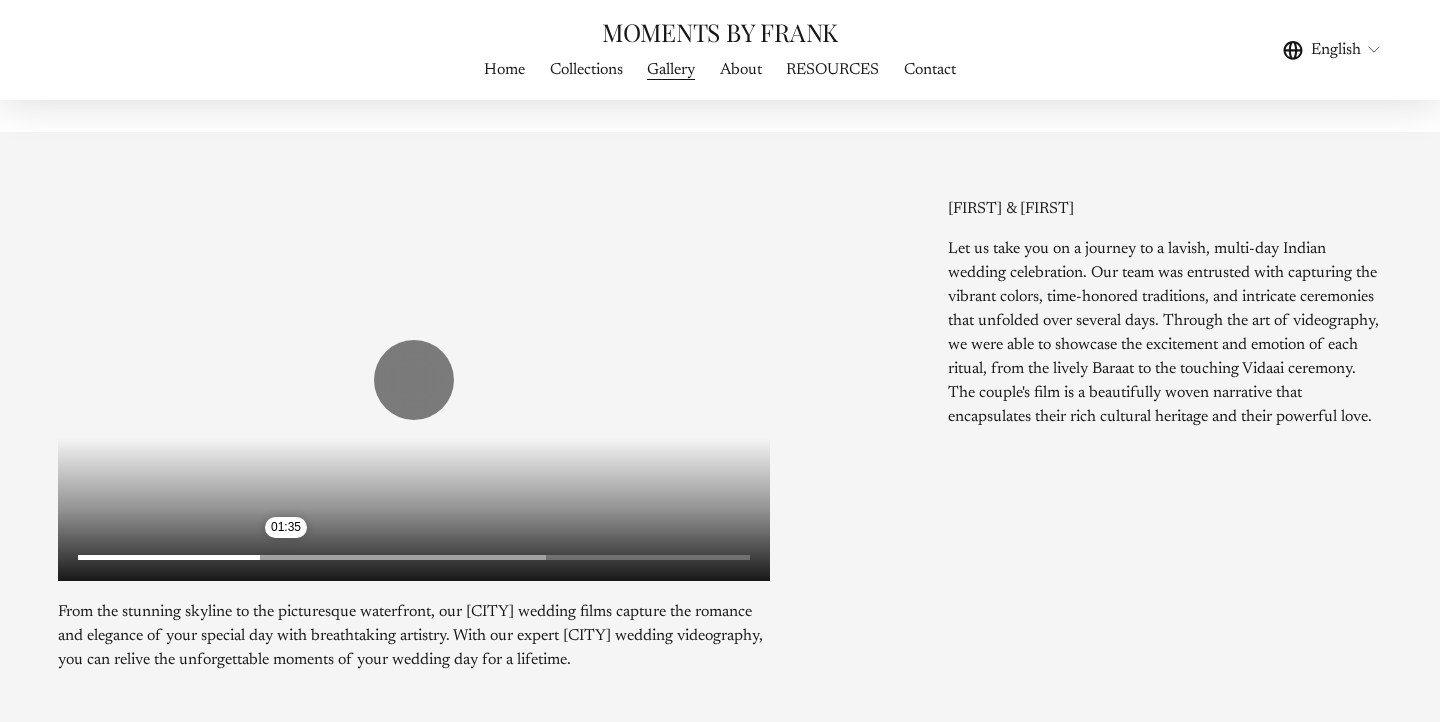 click 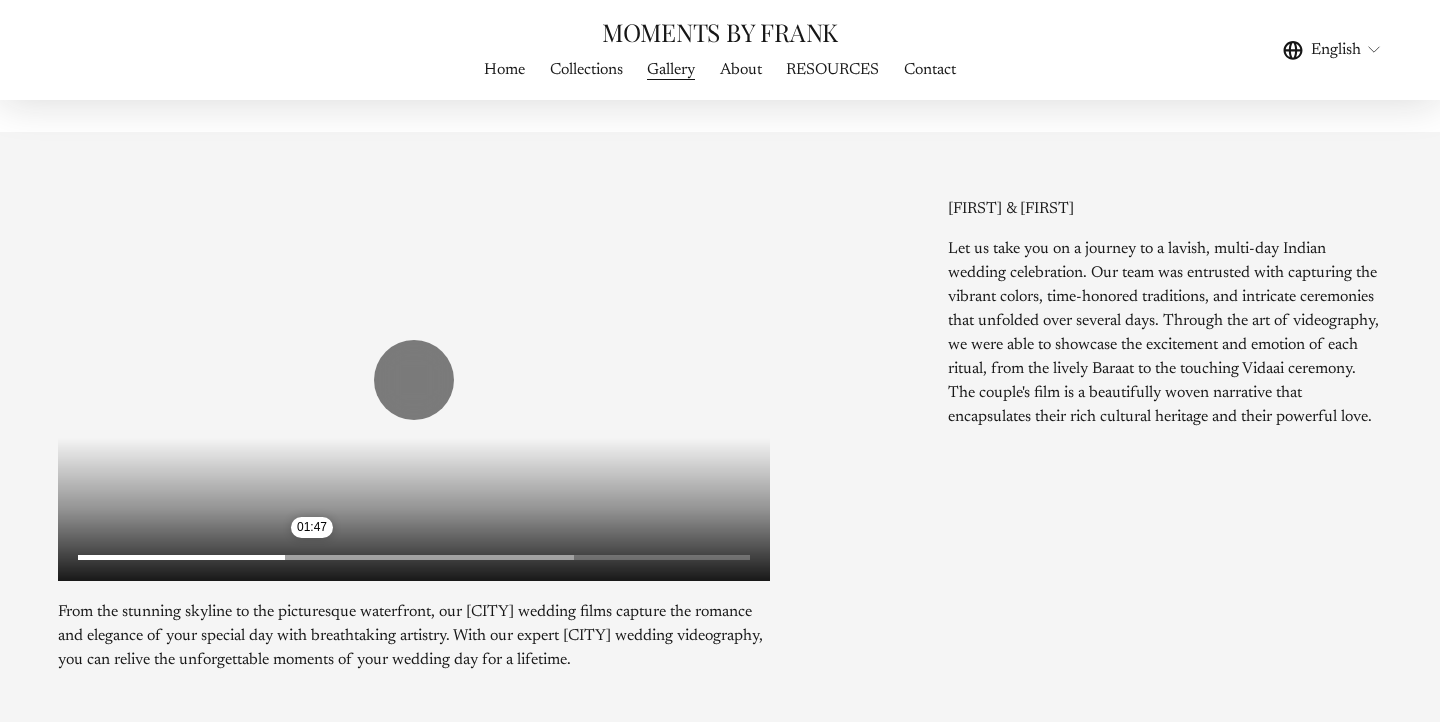 click 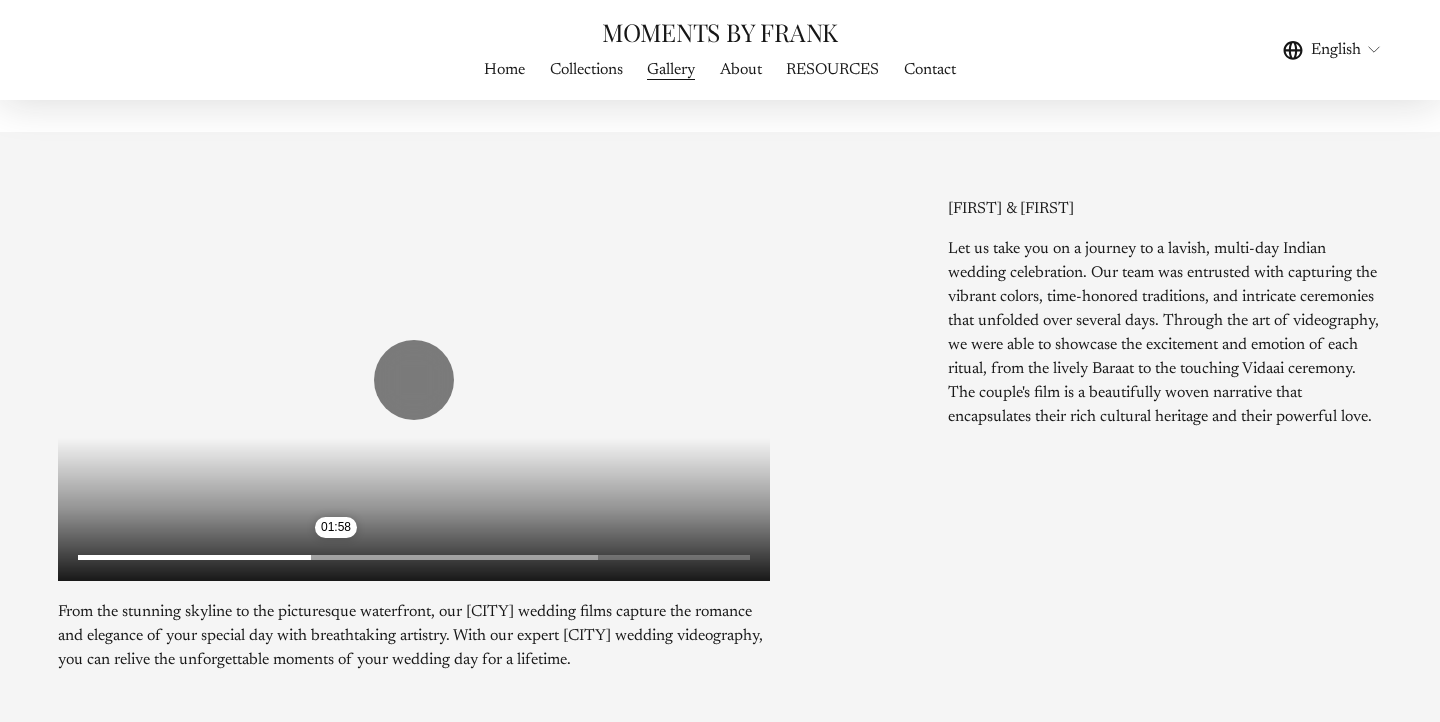 click 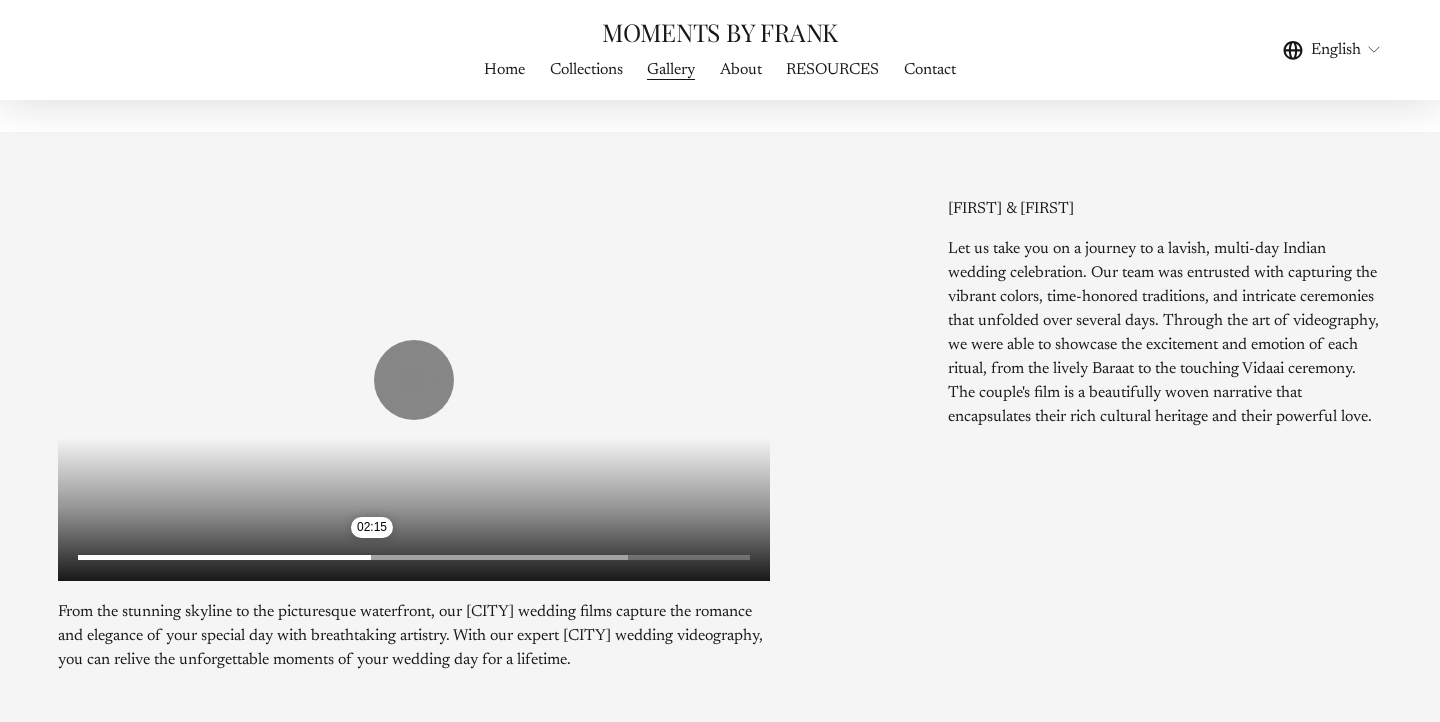 click 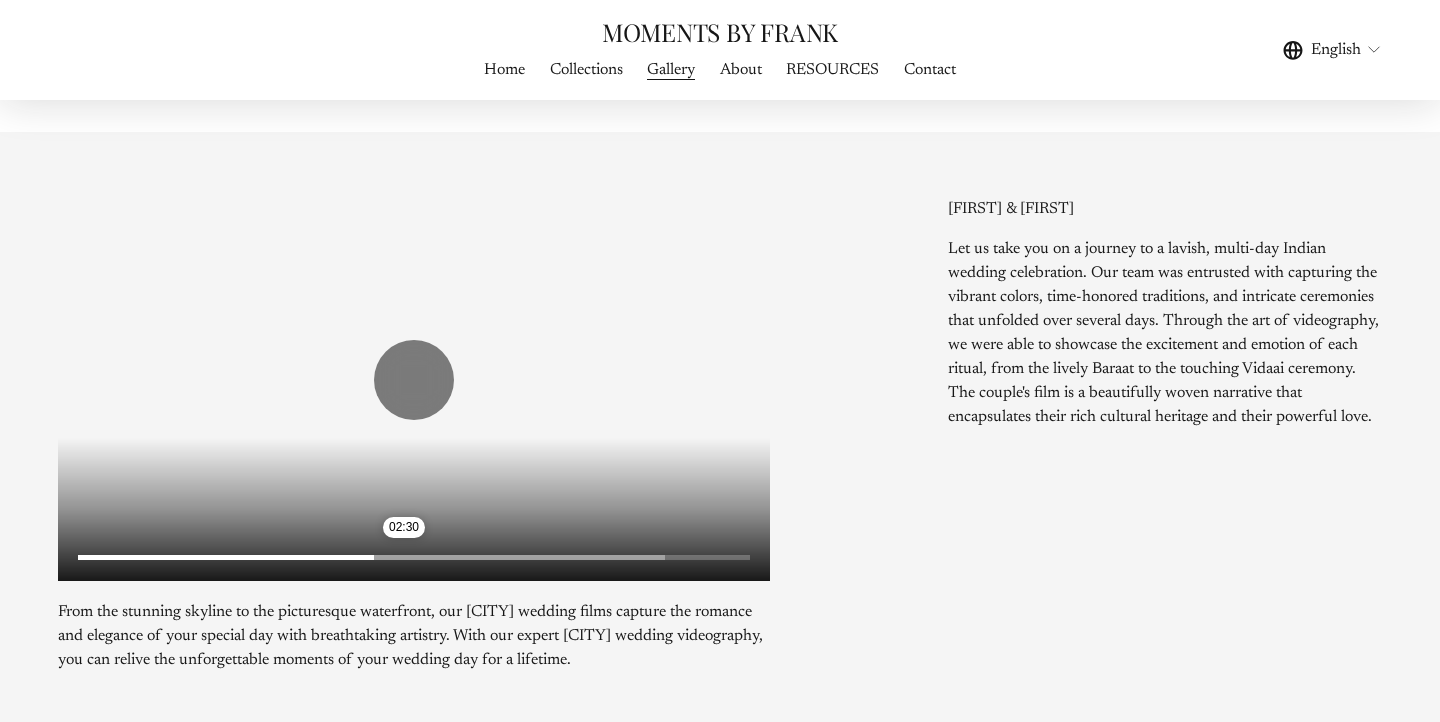 click 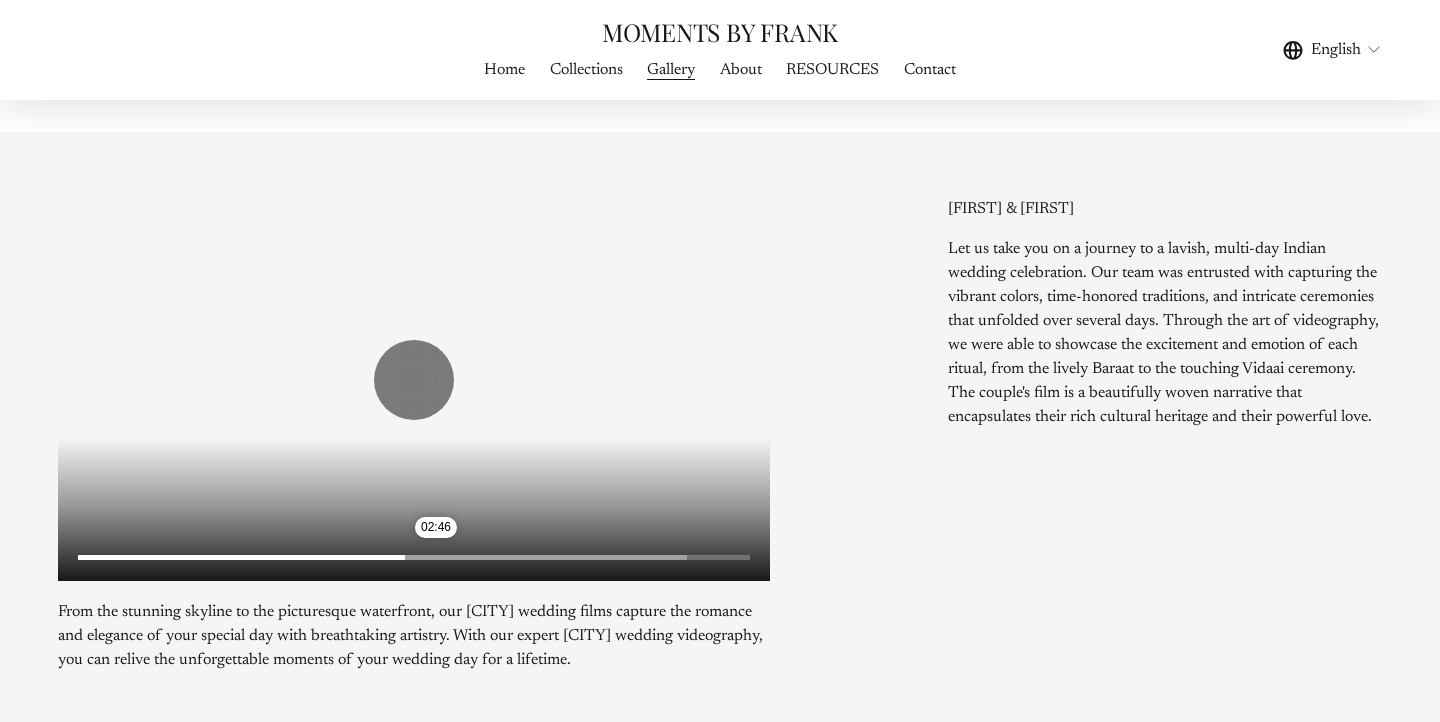 click 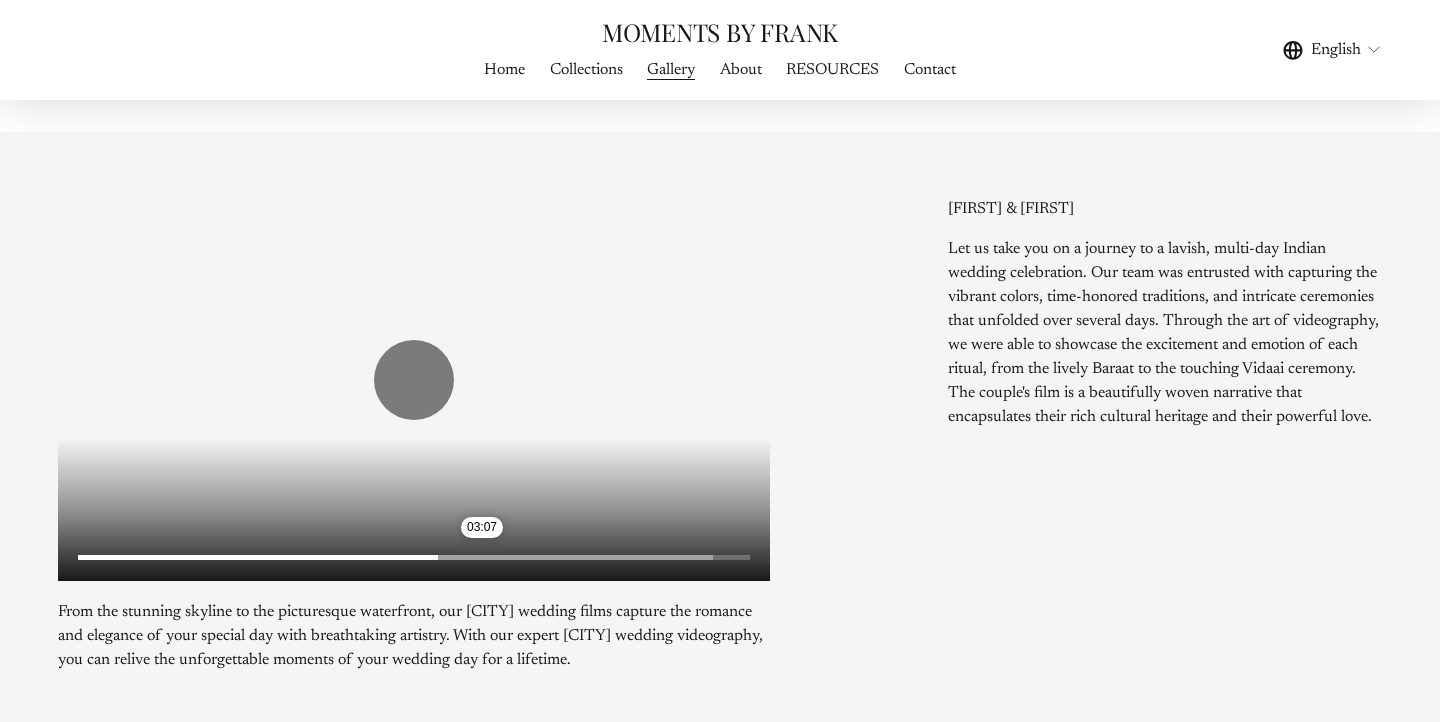 click 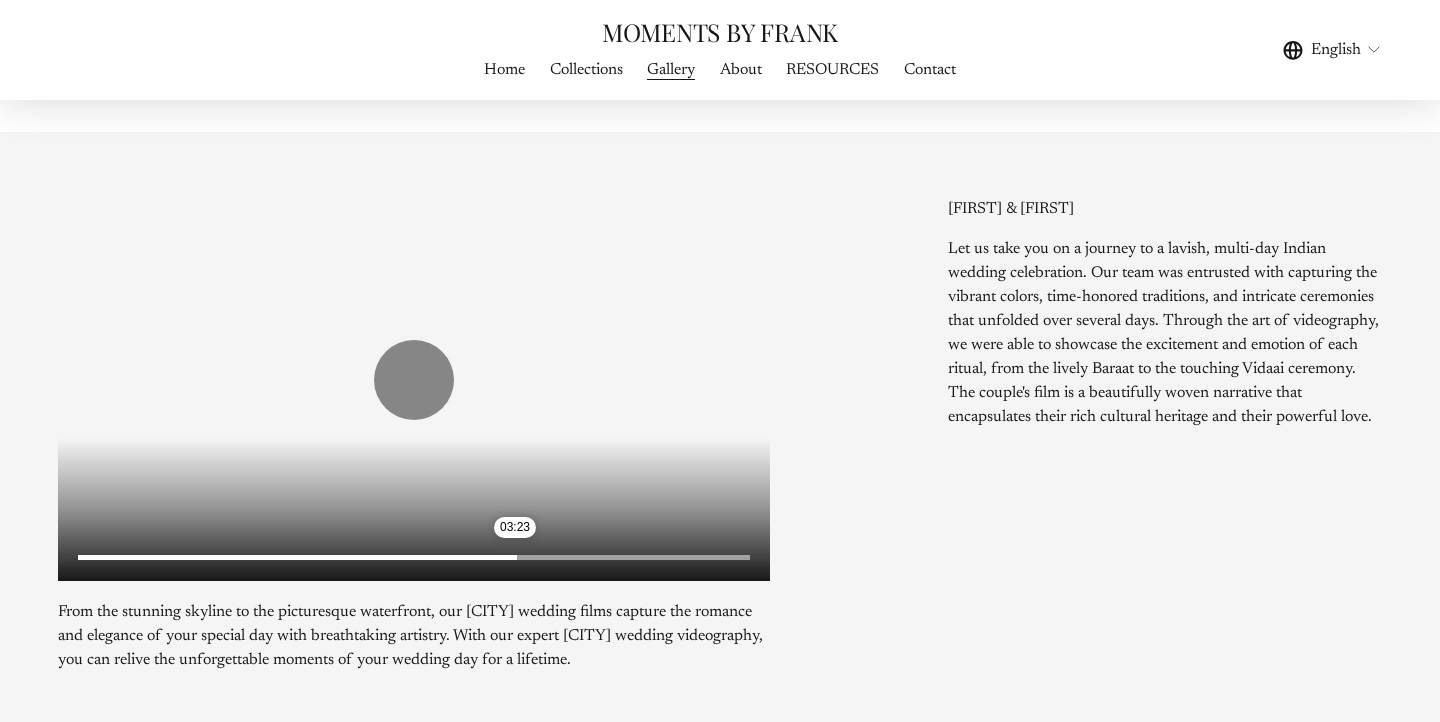 click 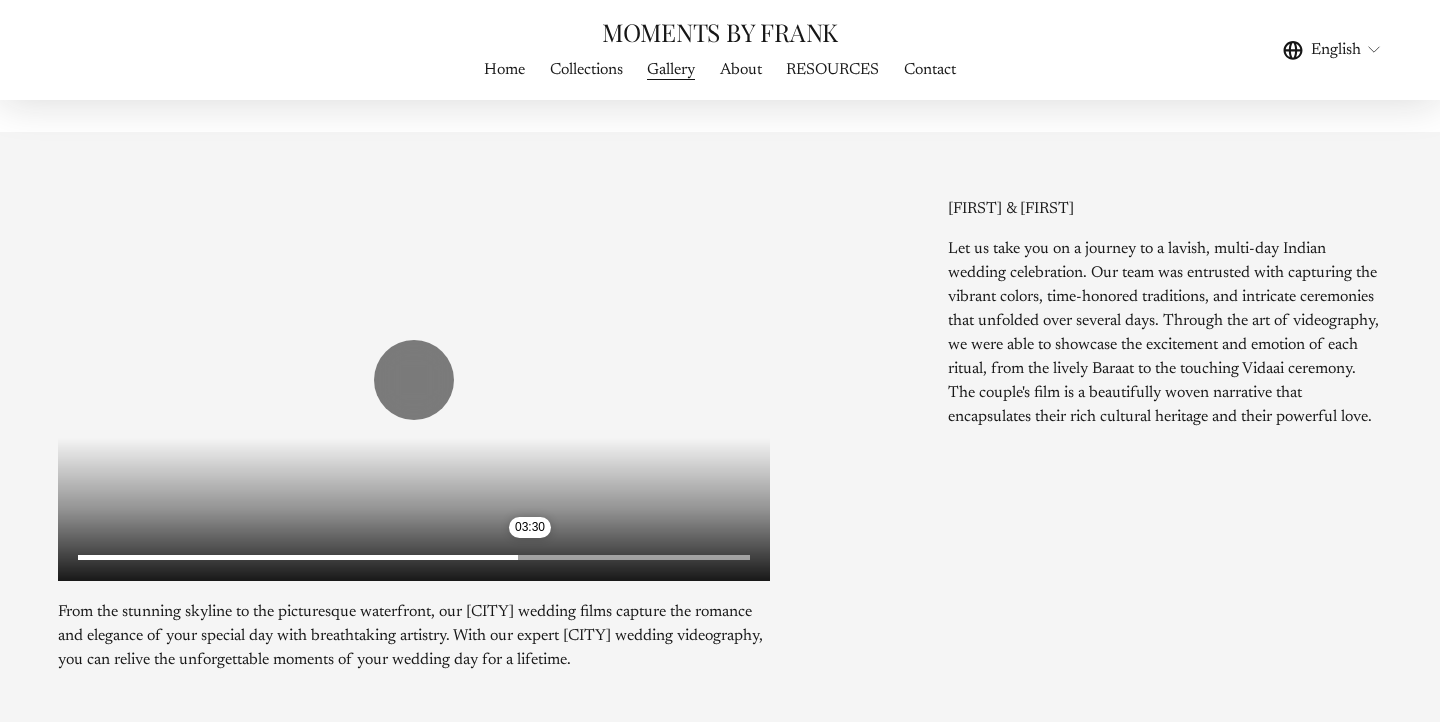 click 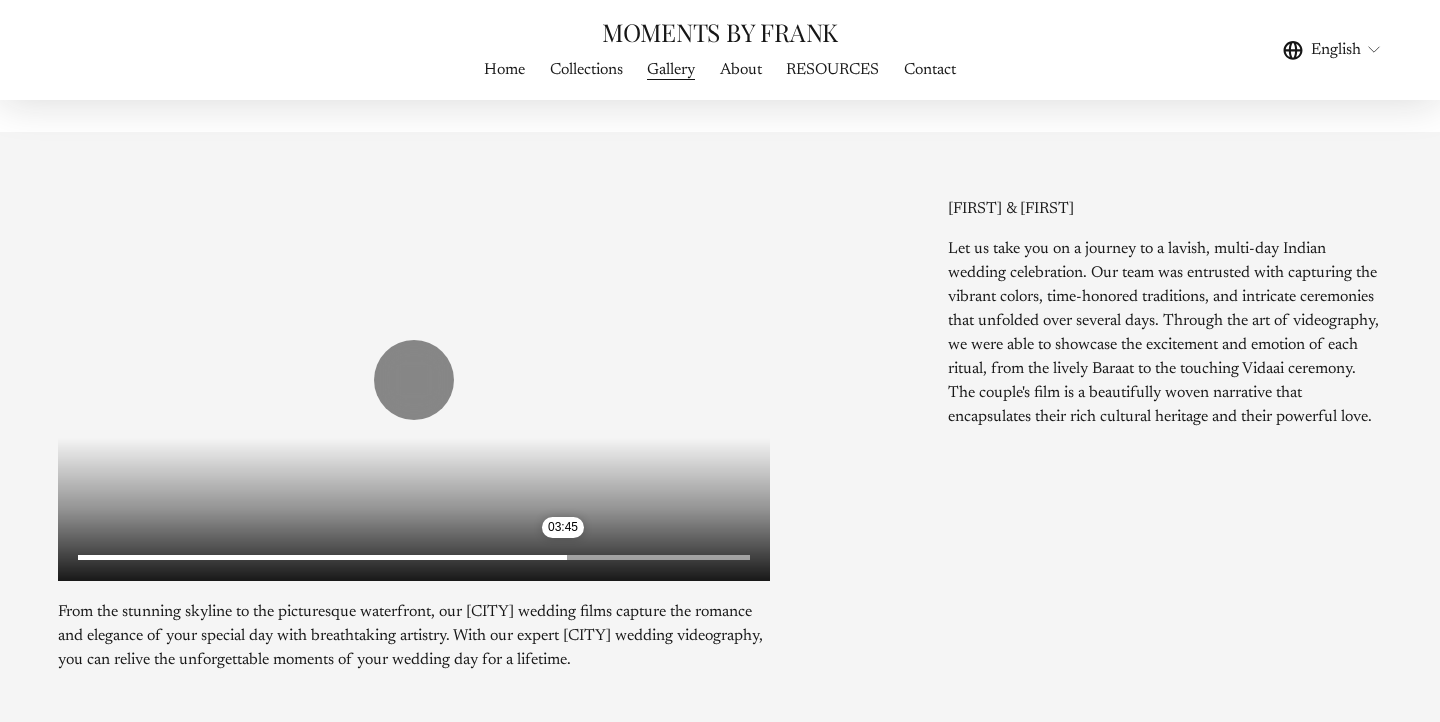 click 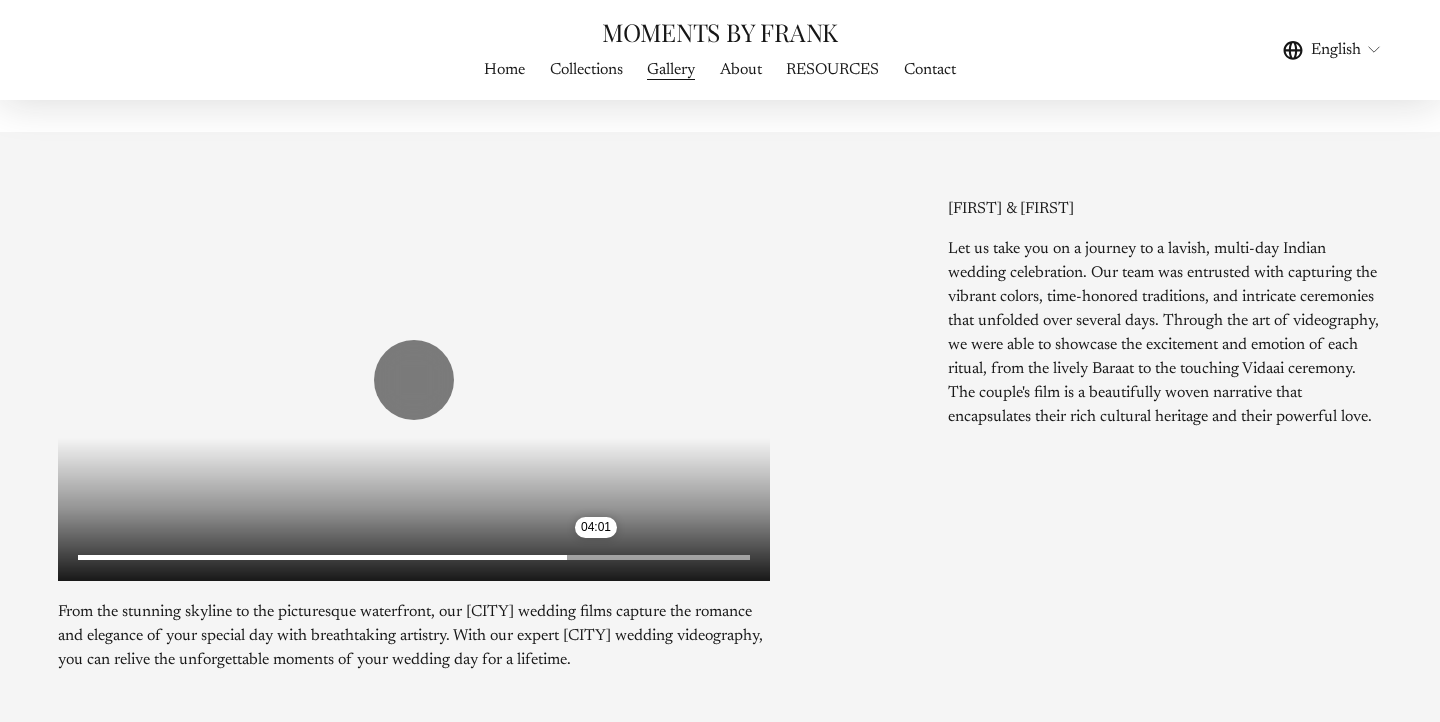 click 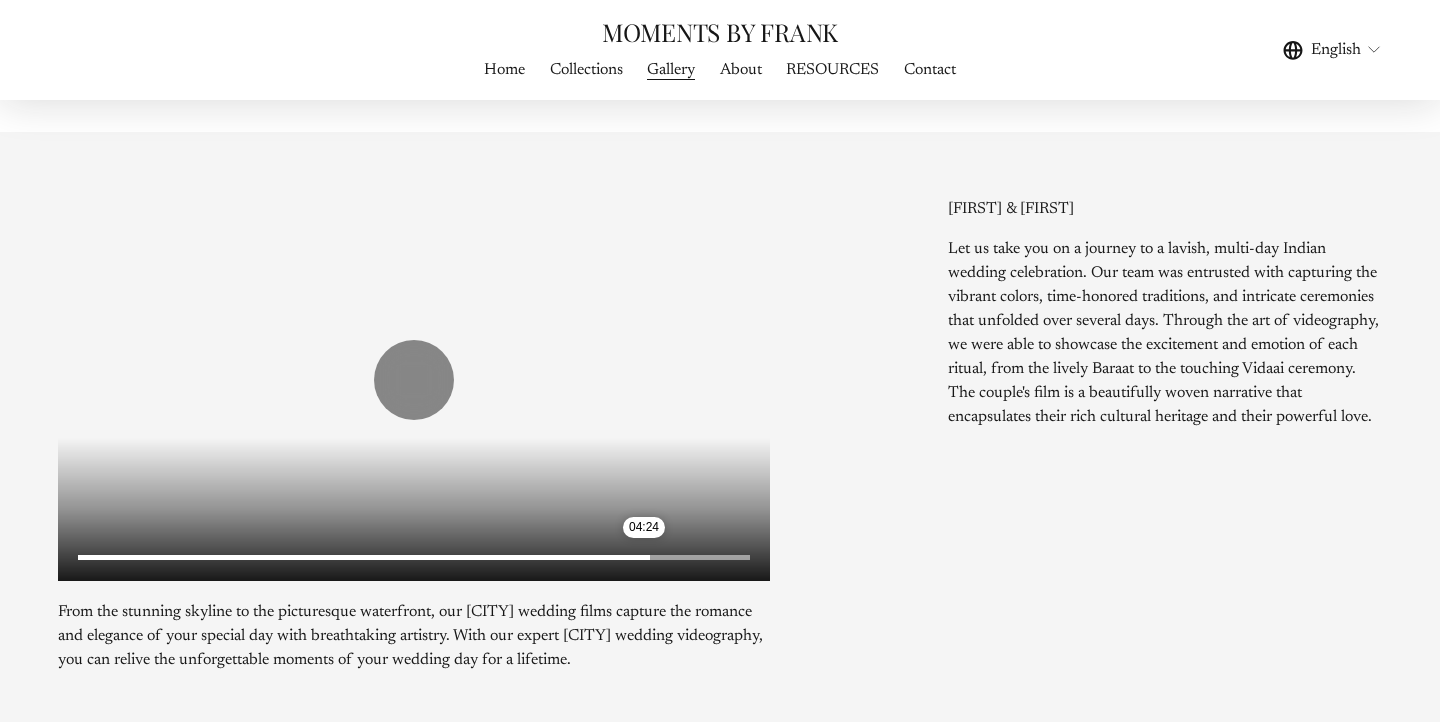 click 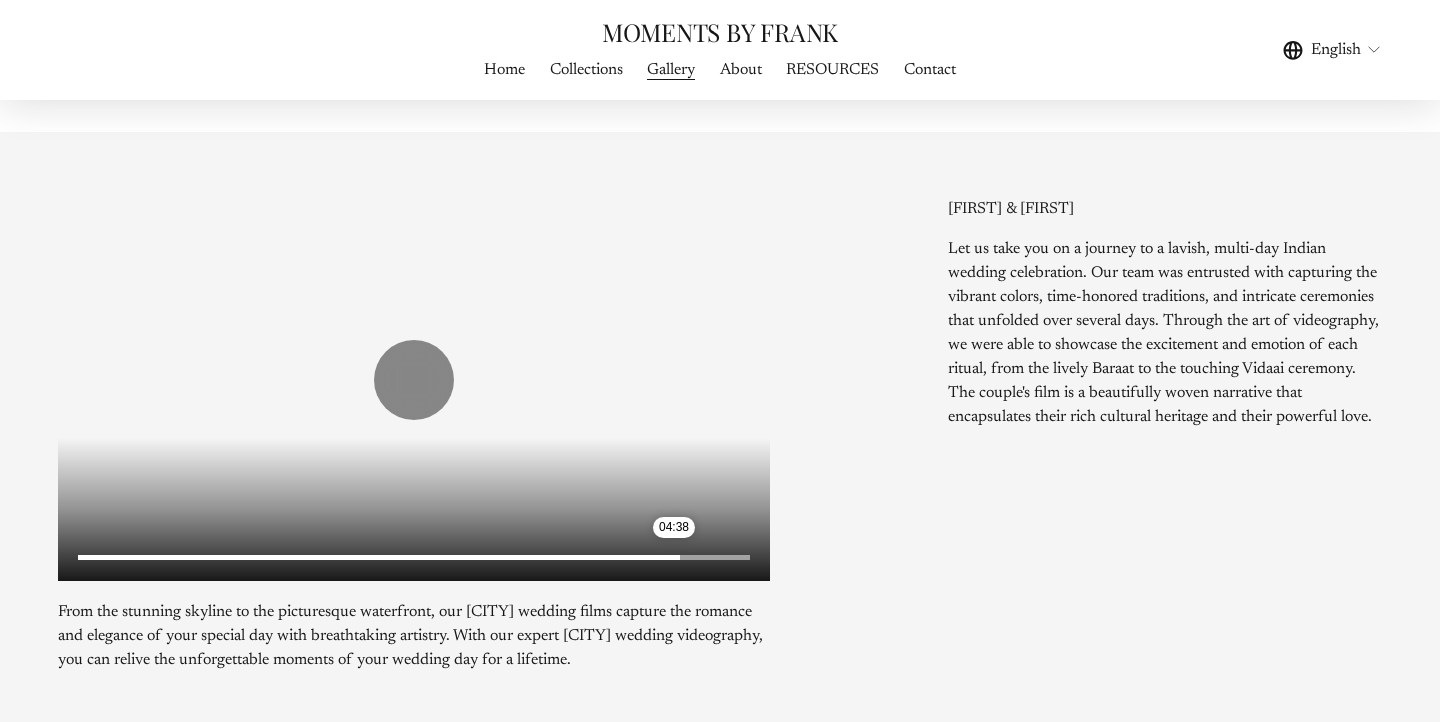 click 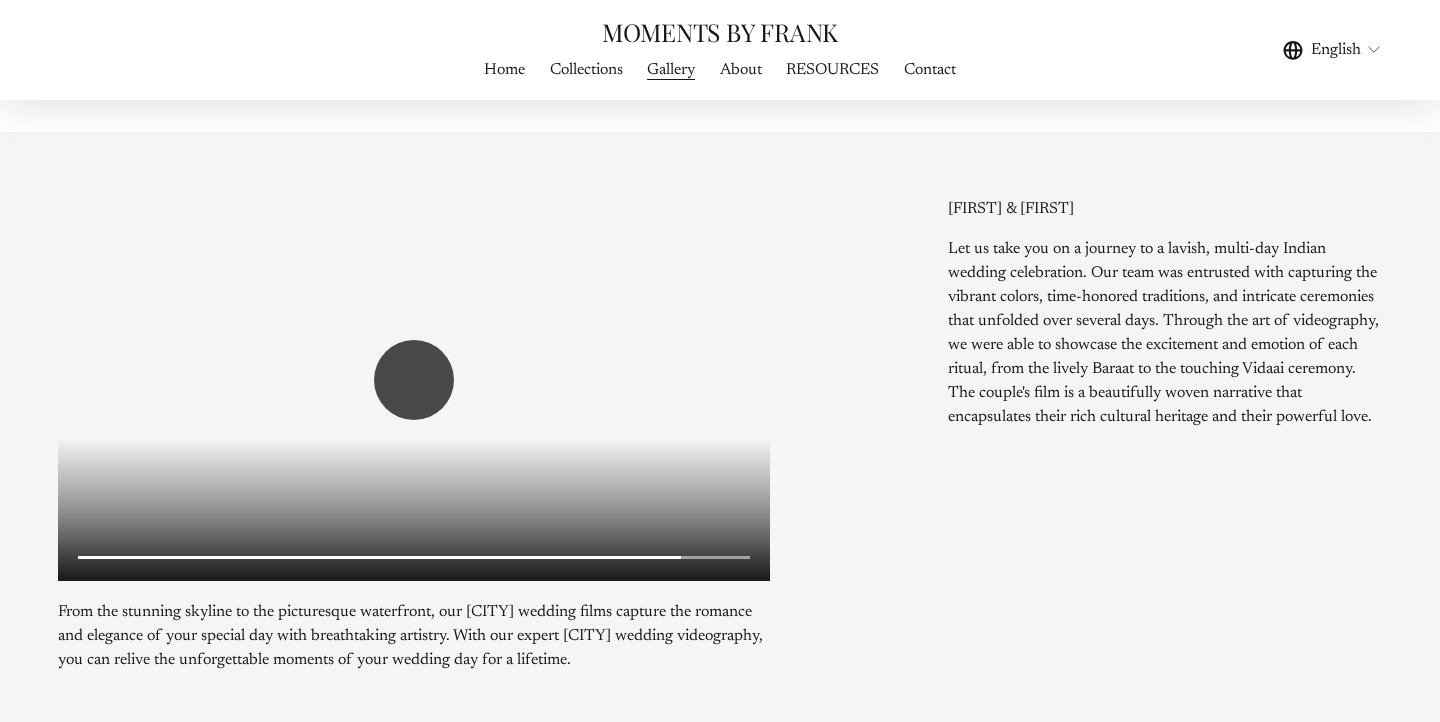 click on "Play" 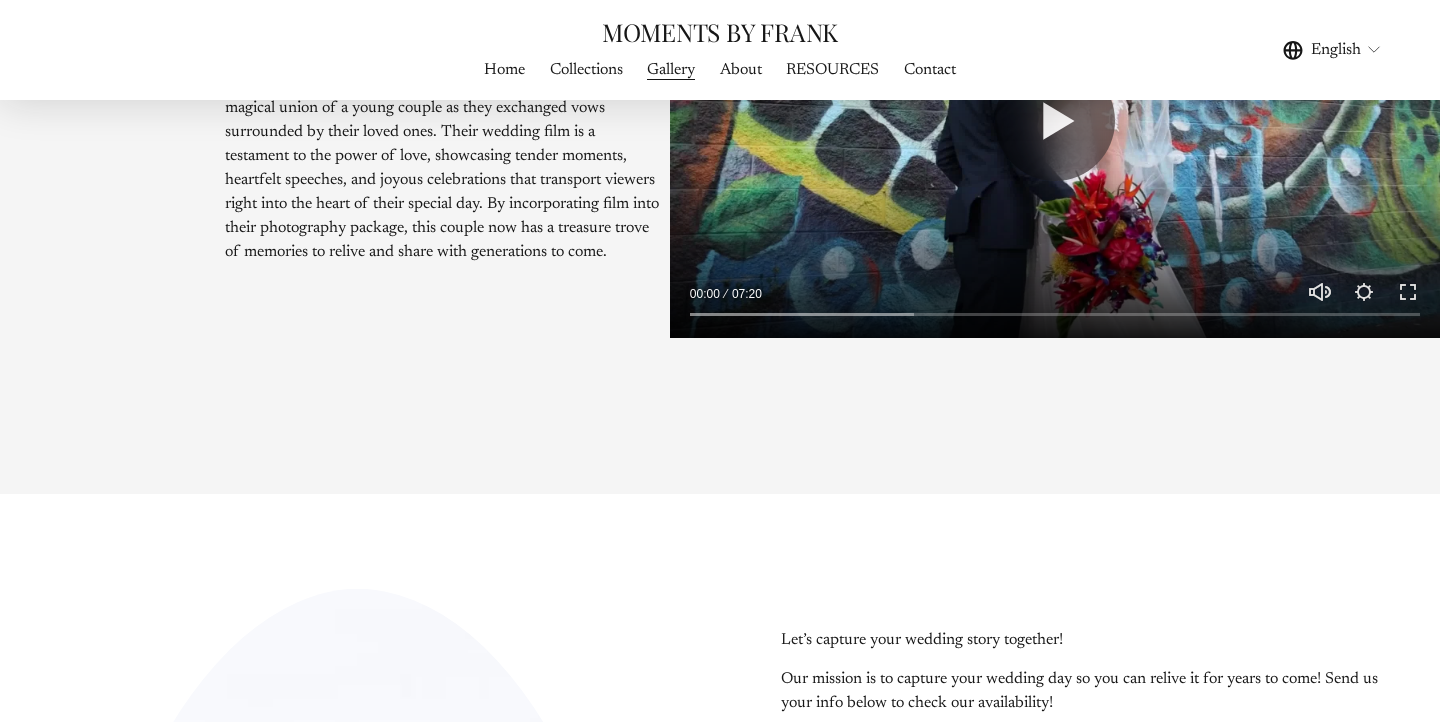 scroll, scrollTop: 3245, scrollLeft: 0, axis: vertical 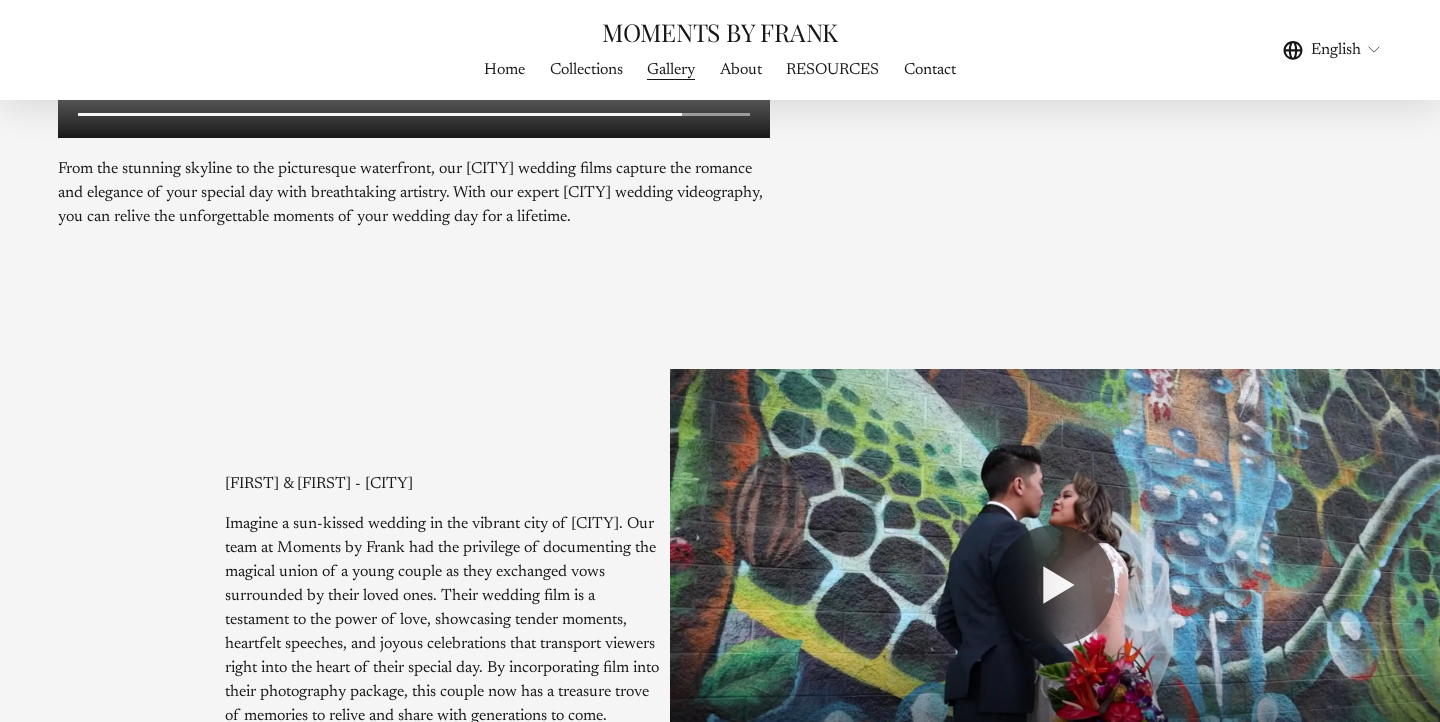 click on "Home" at bounding box center [504, 69] 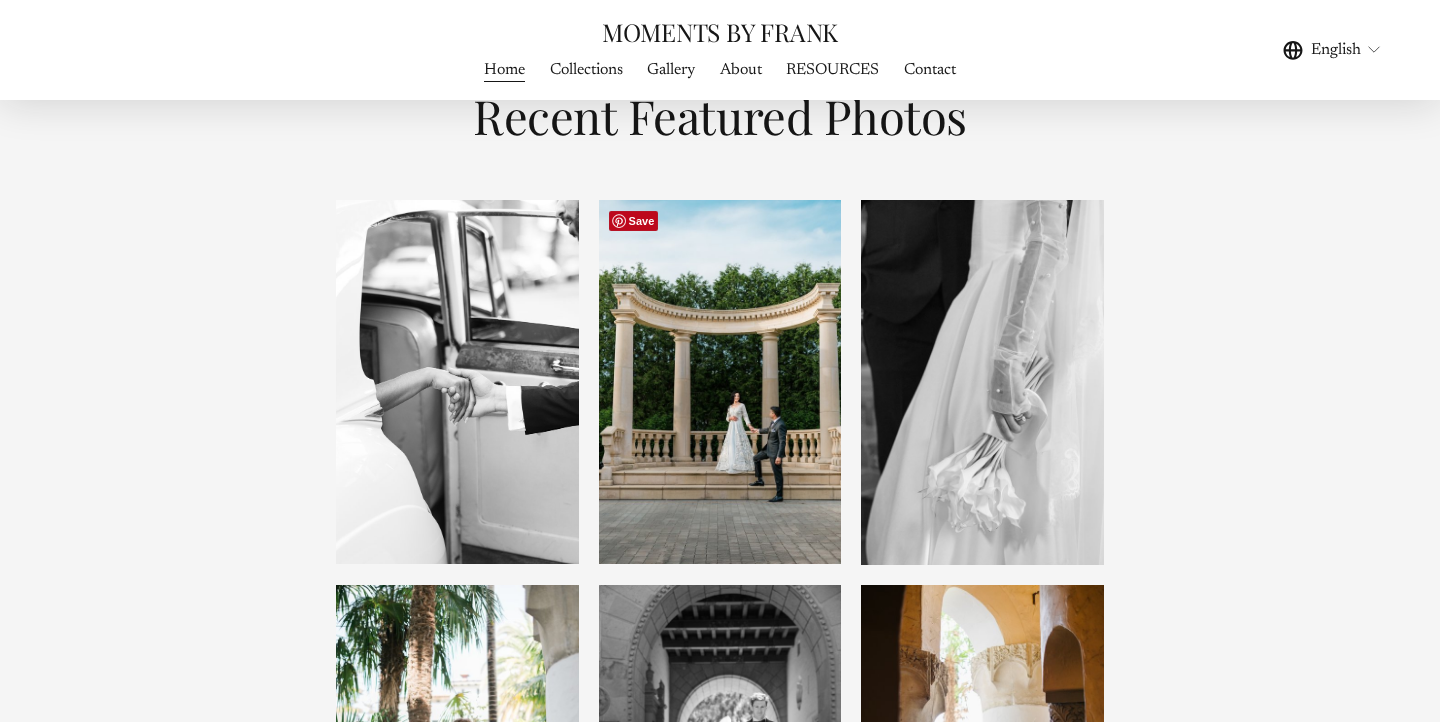 scroll, scrollTop: 0, scrollLeft: 0, axis: both 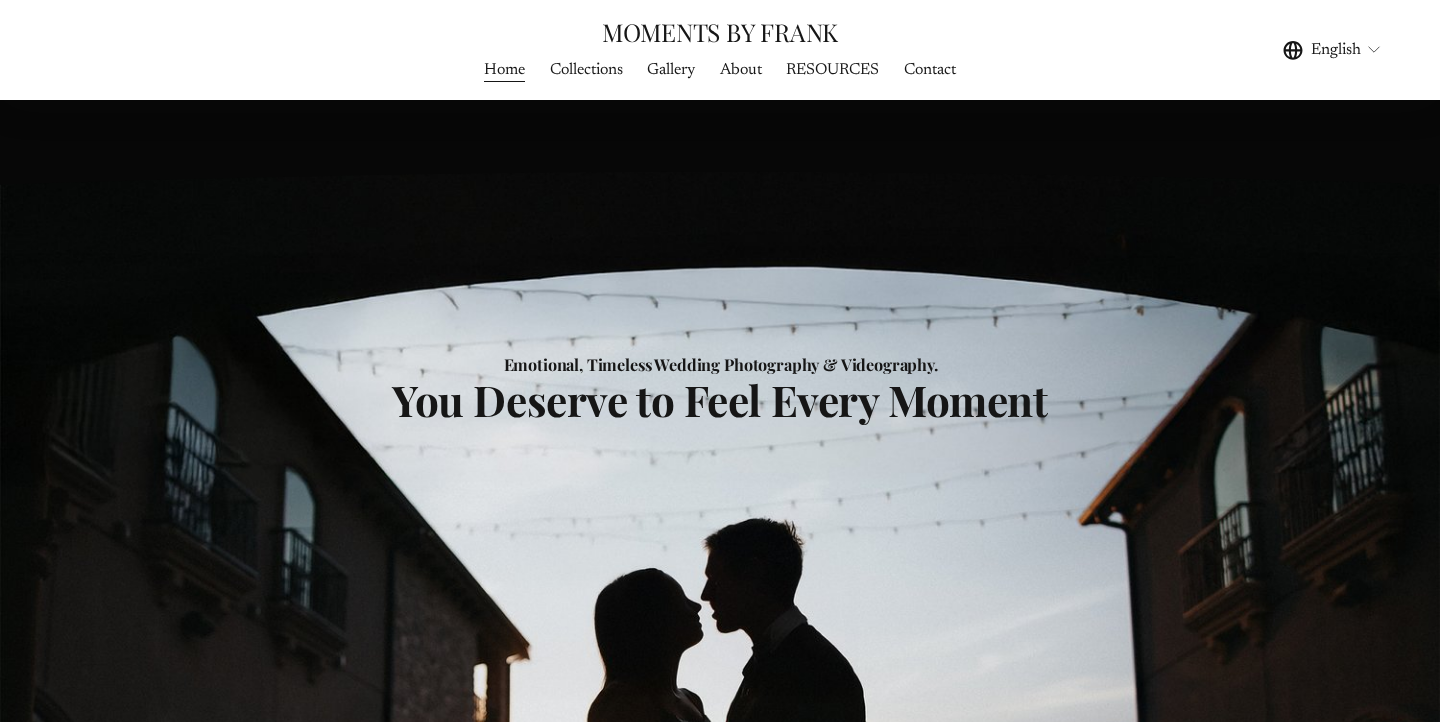 click on "Home" at bounding box center [504, 69] 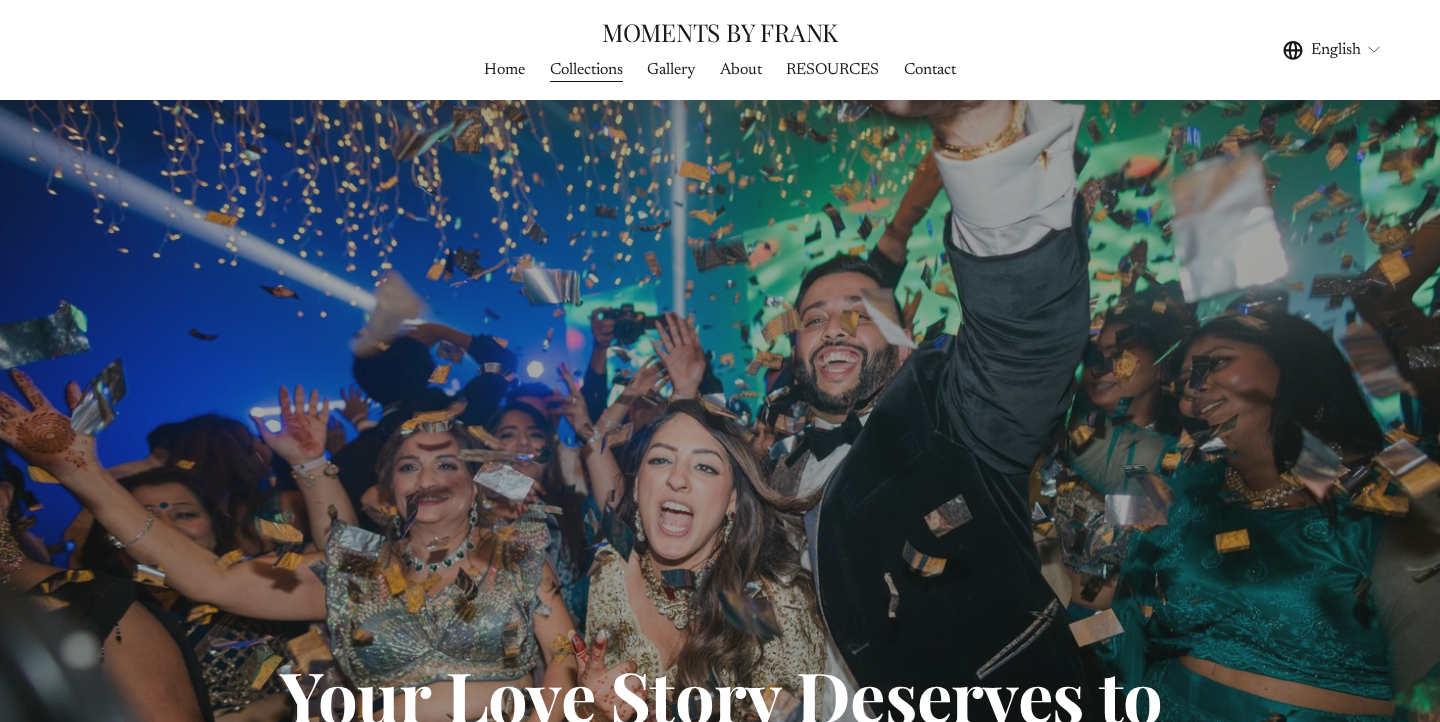 scroll, scrollTop: 0, scrollLeft: 0, axis: both 